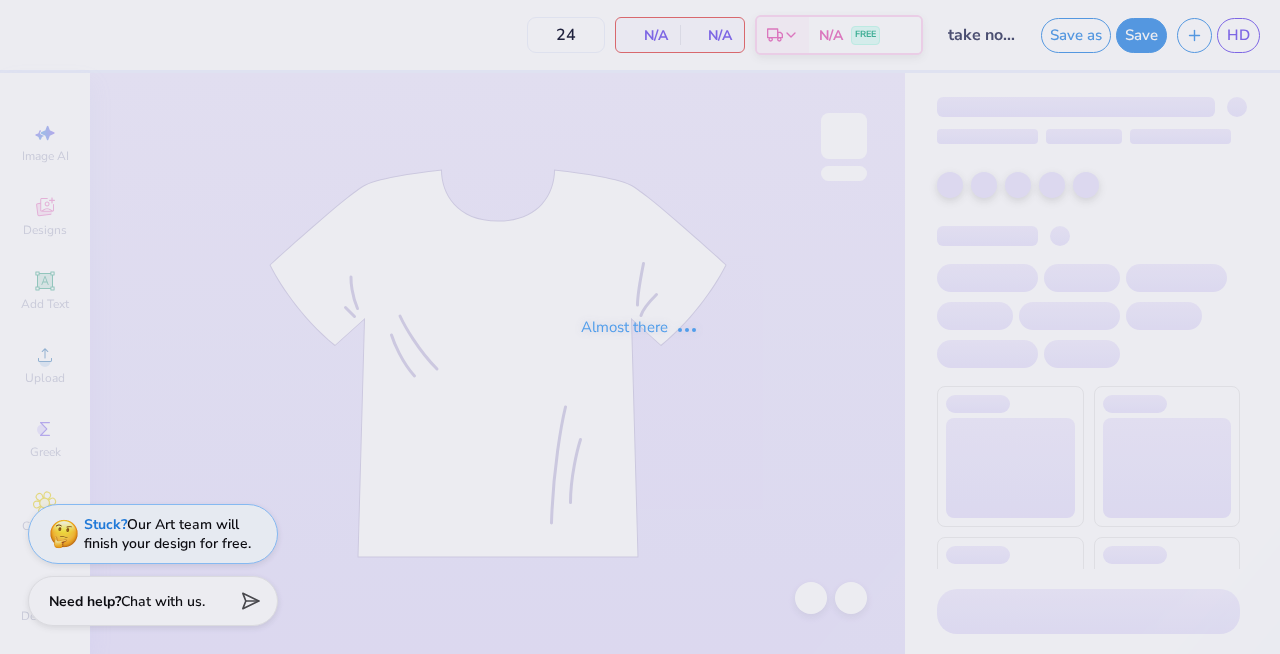 scroll, scrollTop: 0, scrollLeft: 0, axis: both 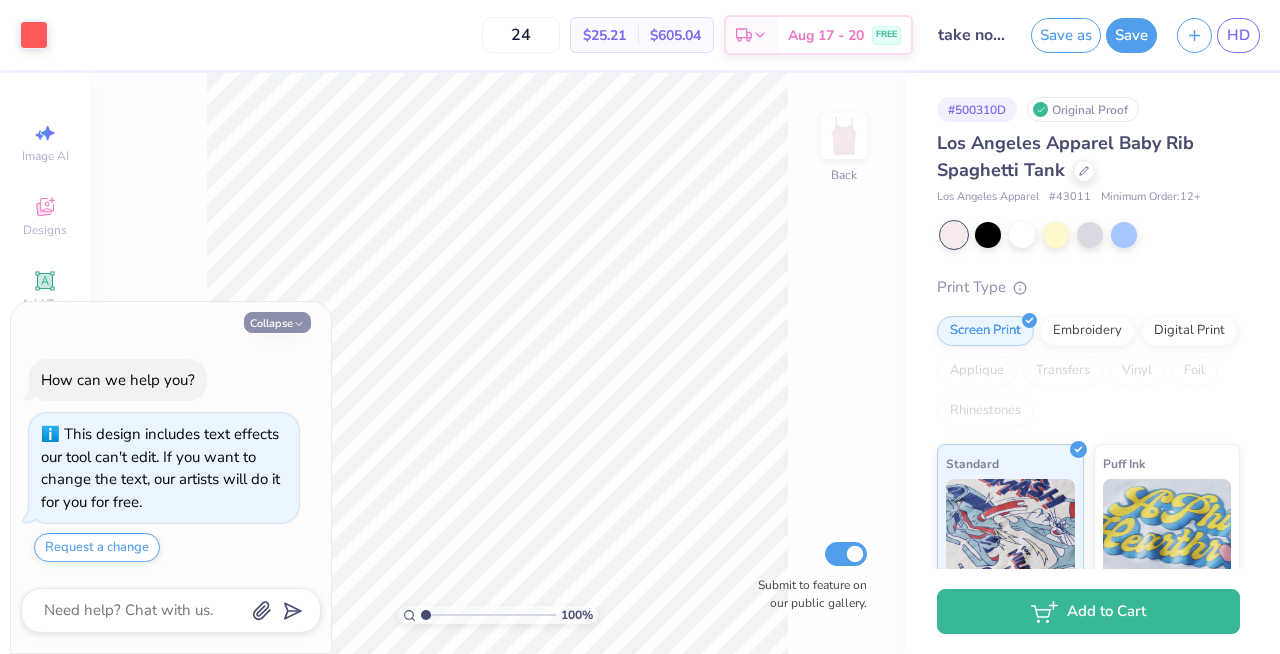 click 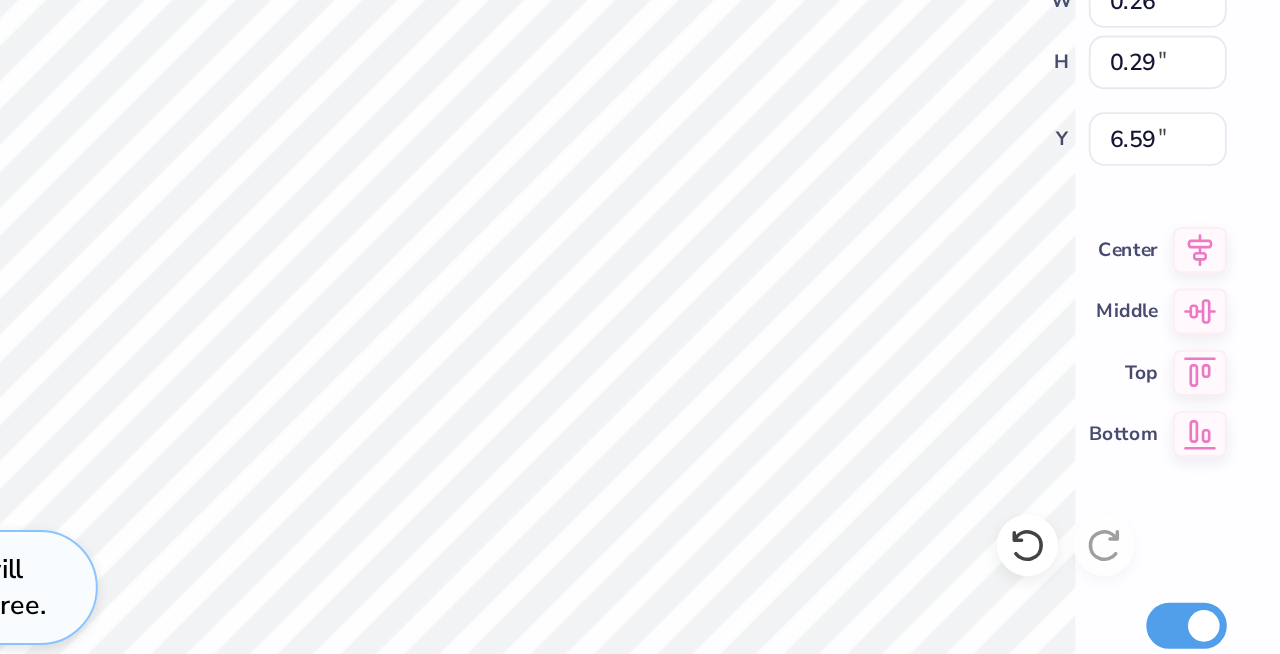 type on "5.97" 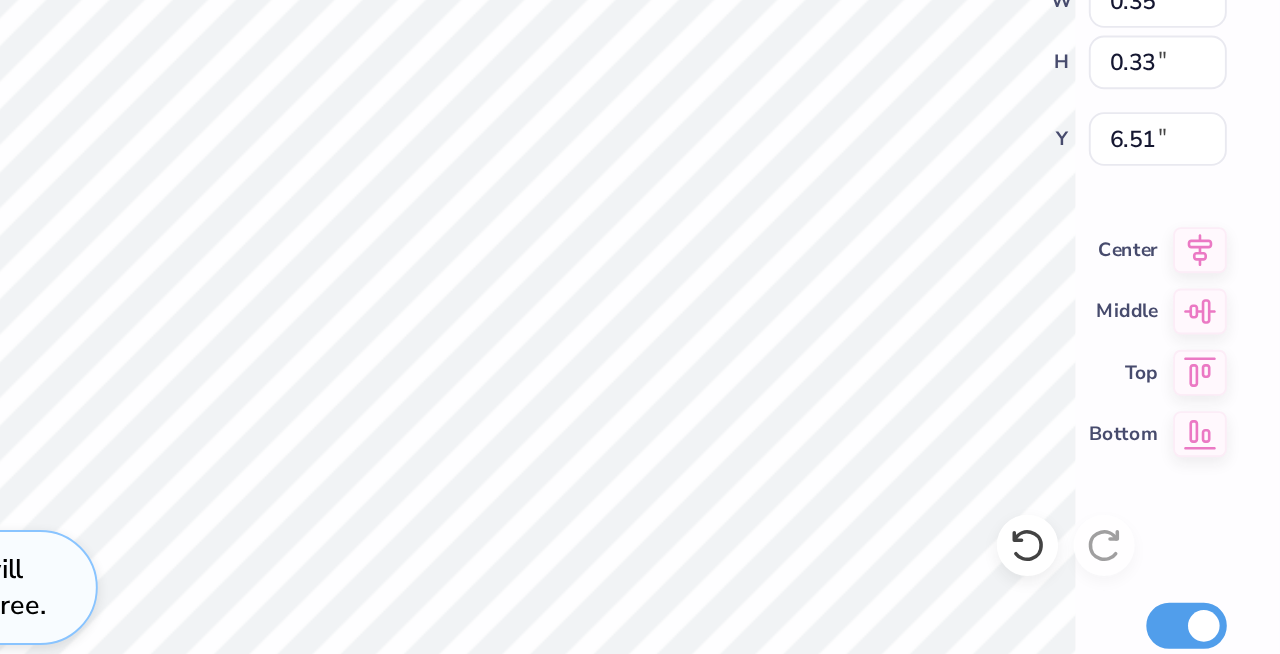 type on "0.27" 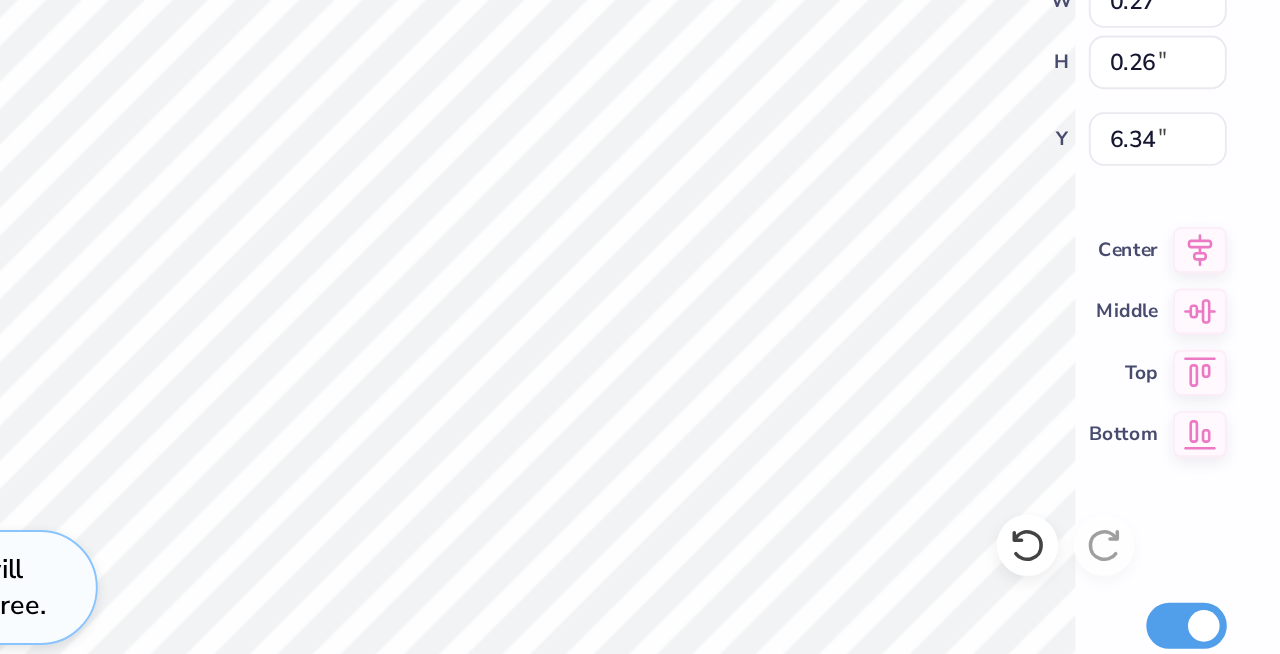type on "0.13" 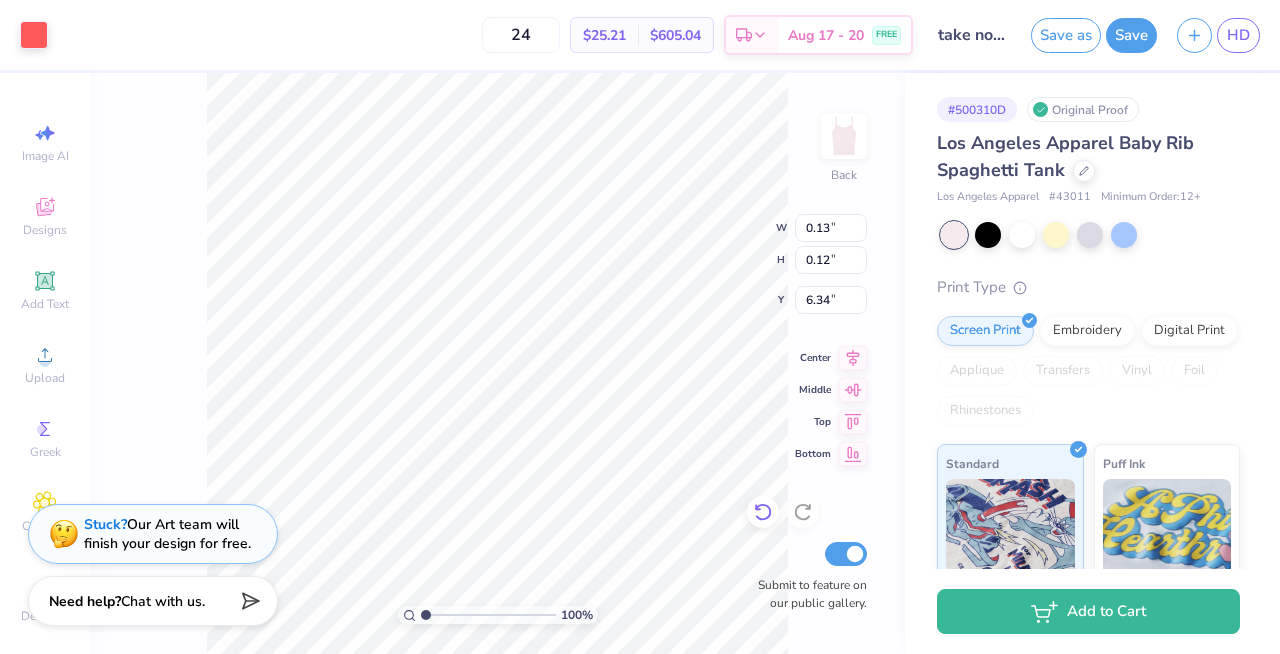 click 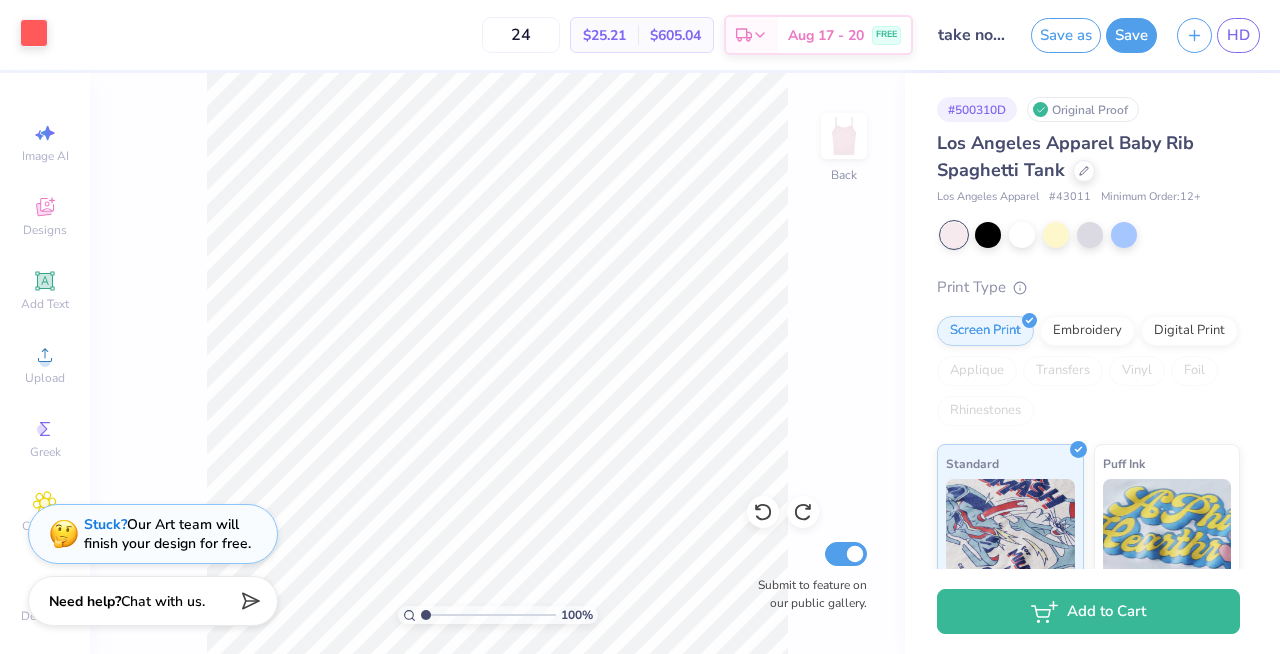 click at bounding box center [34, 33] 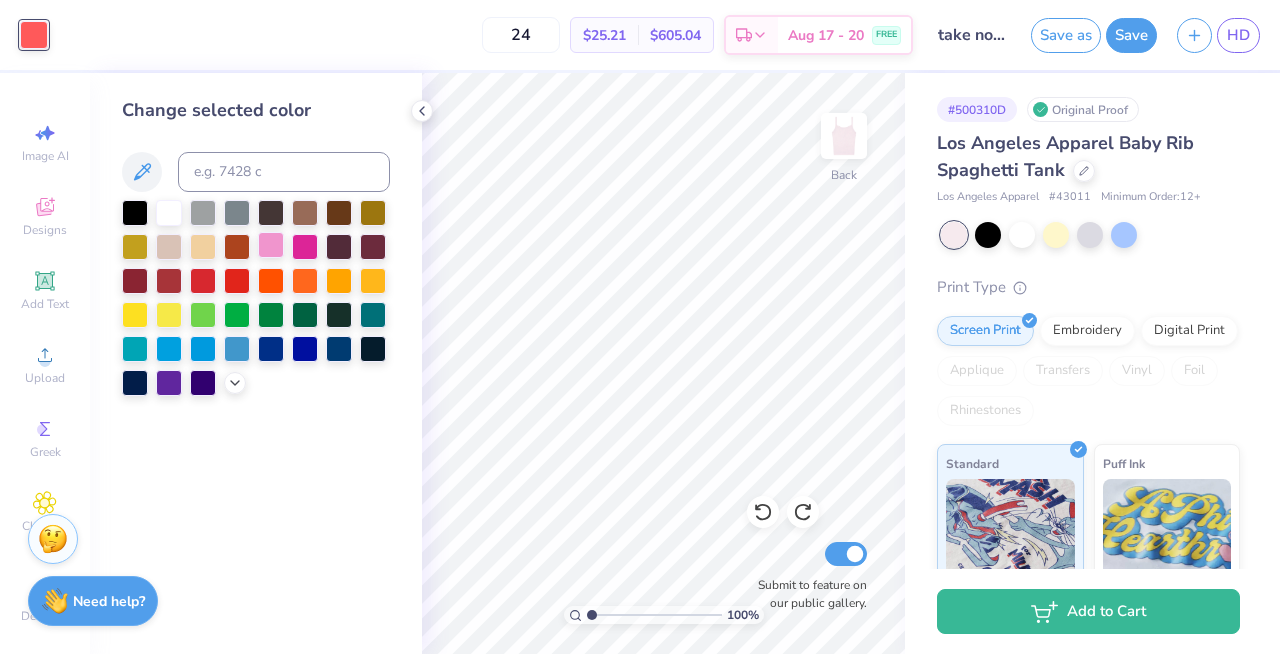 click at bounding box center [271, 245] 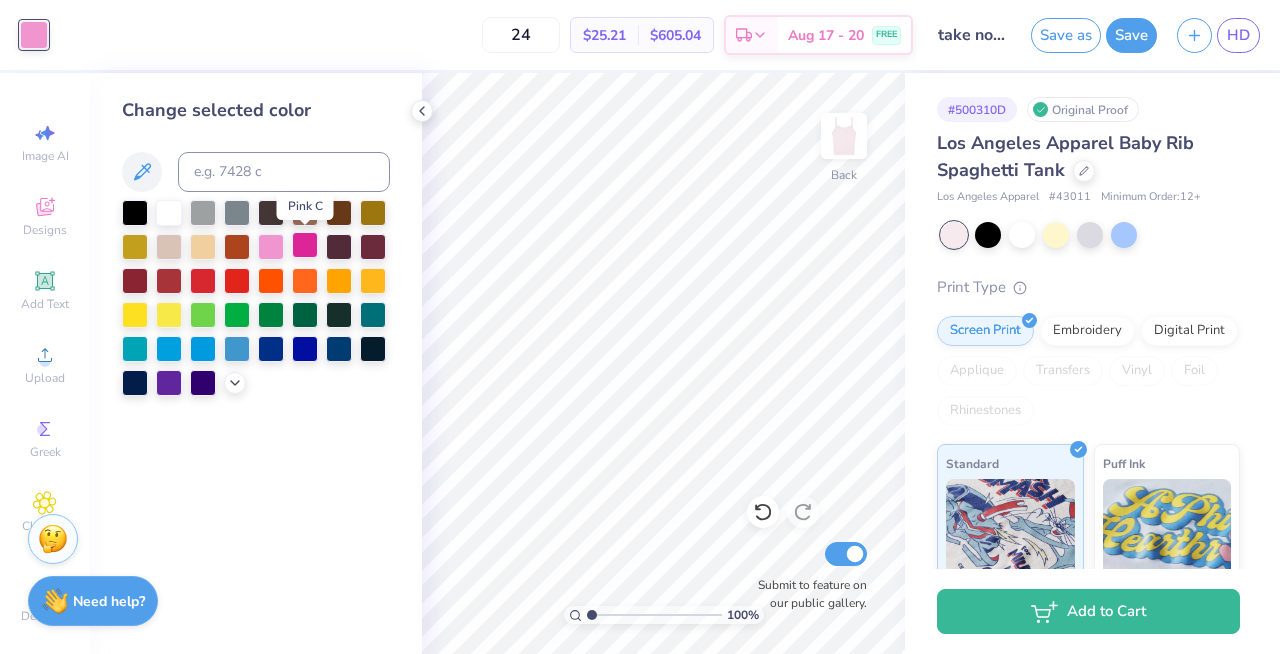 click at bounding box center (305, 245) 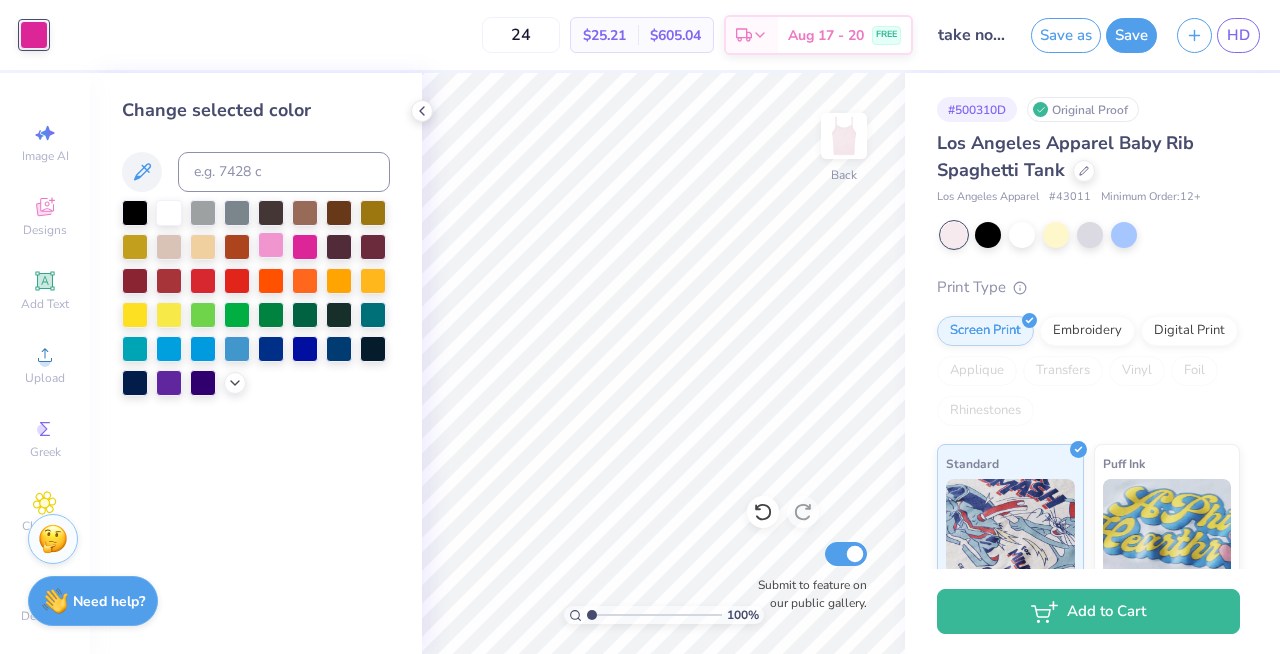 click at bounding box center [271, 245] 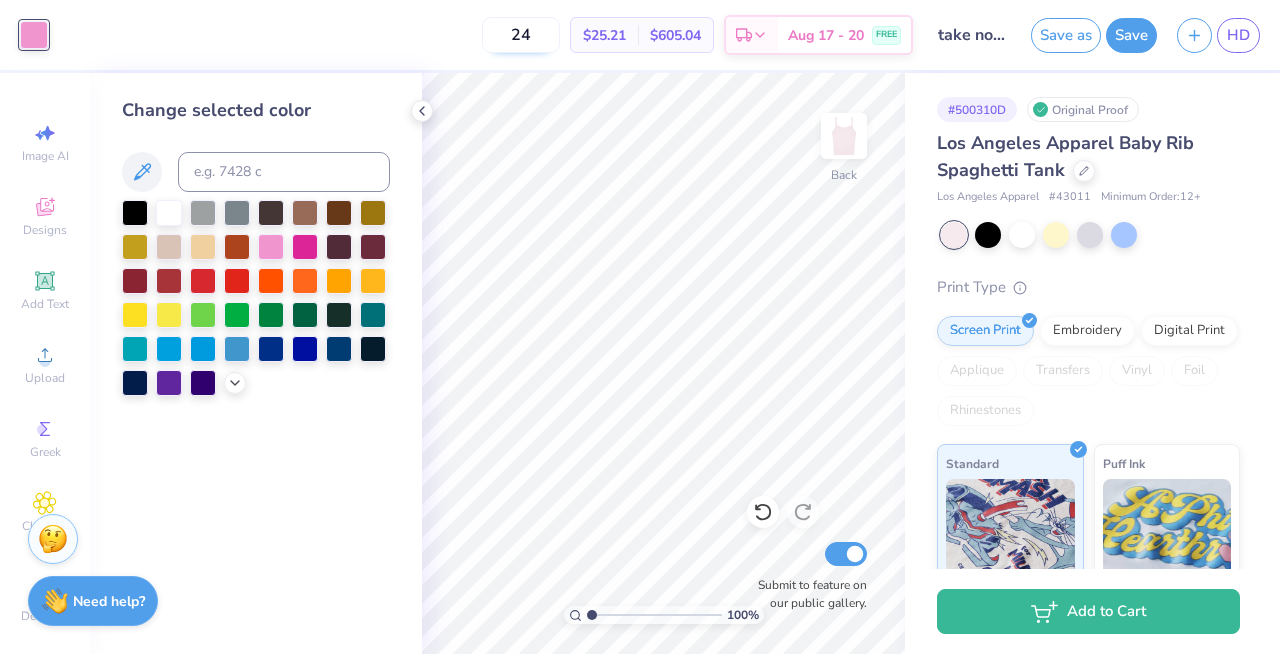 click on "24" at bounding box center (521, 35) 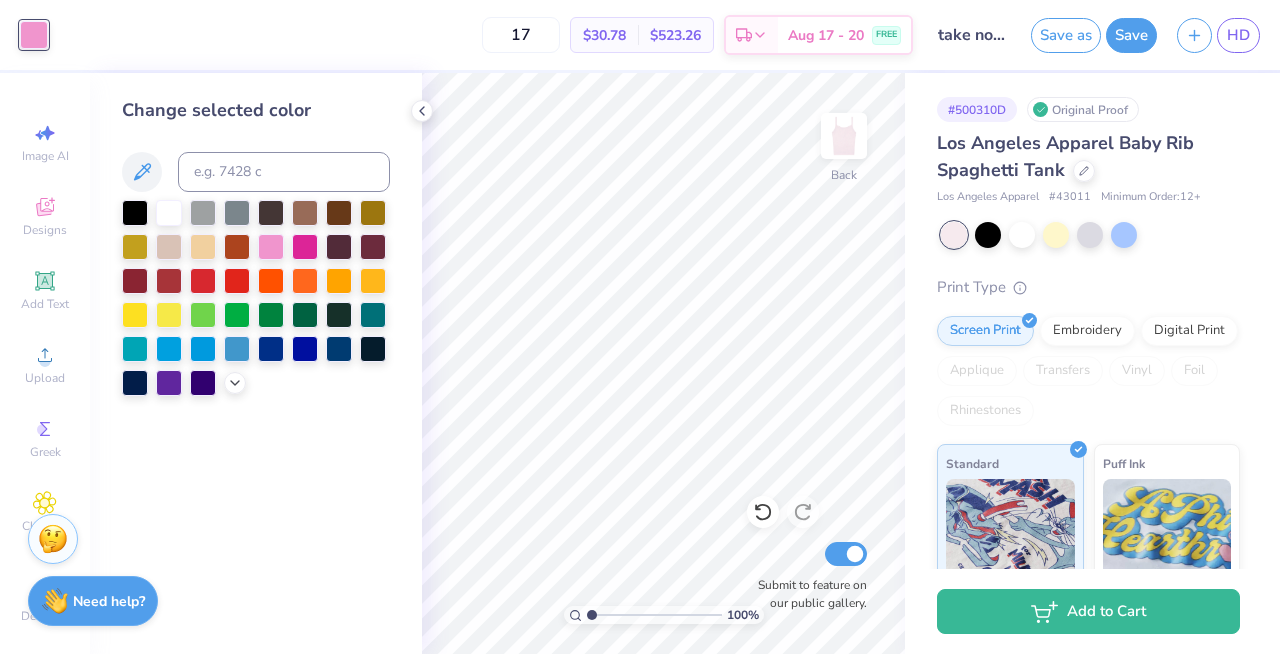 type on "17" 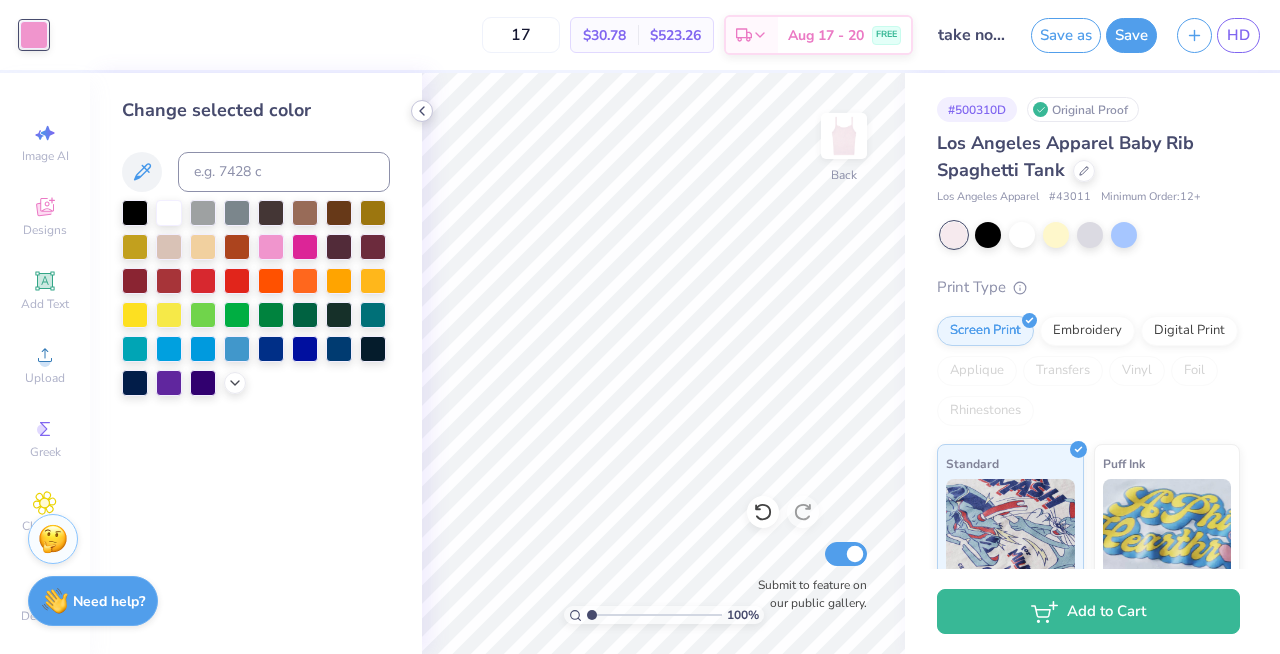 click 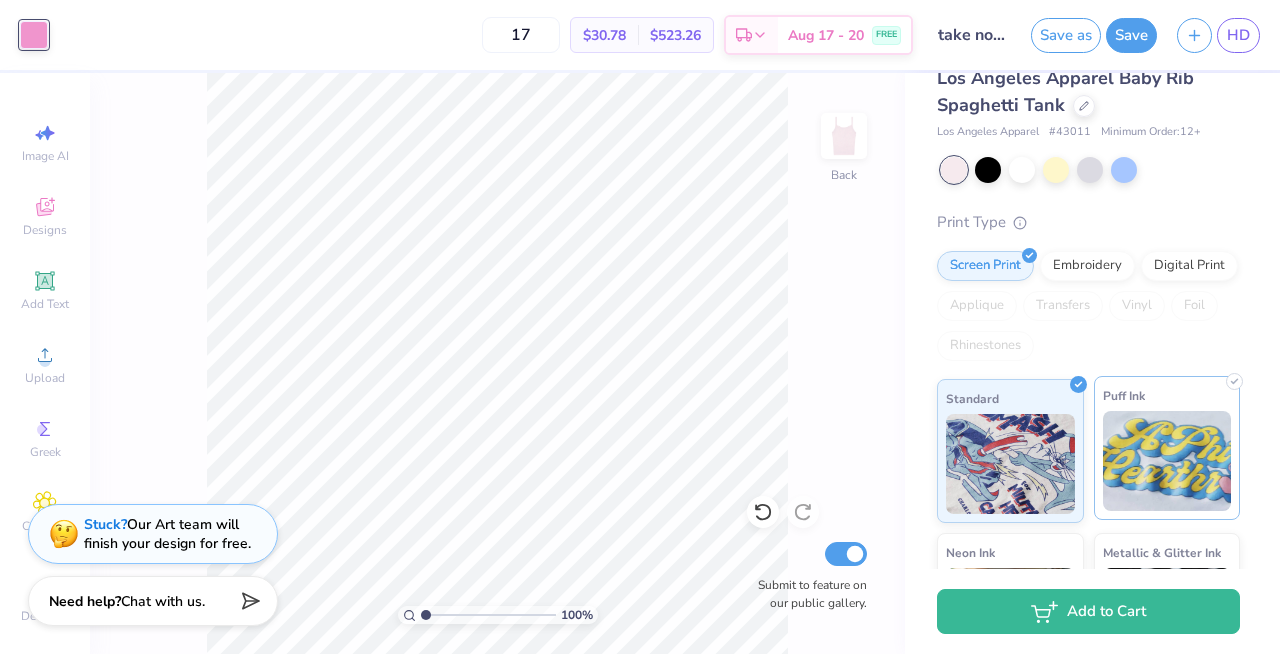 scroll, scrollTop: 0, scrollLeft: 0, axis: both 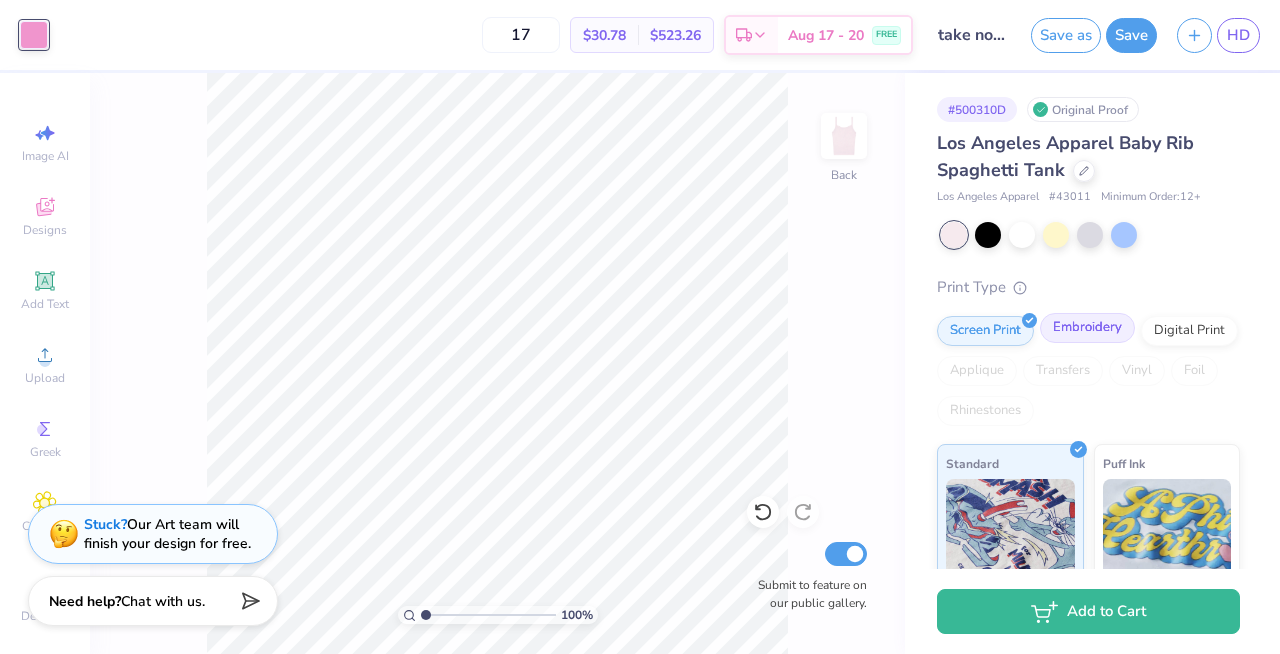 click on "Embroidery" at bounding box center (1087, 328) 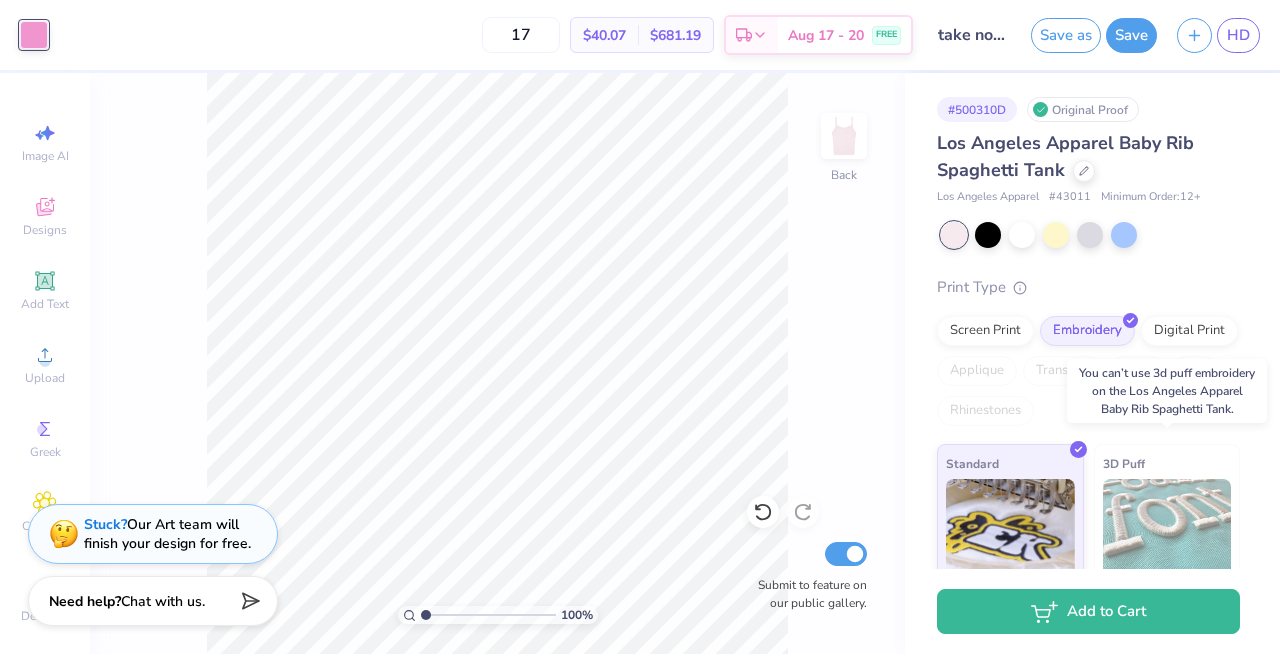 scroll, scrollTop: 173, scrollLeft: 0, axis: vertical 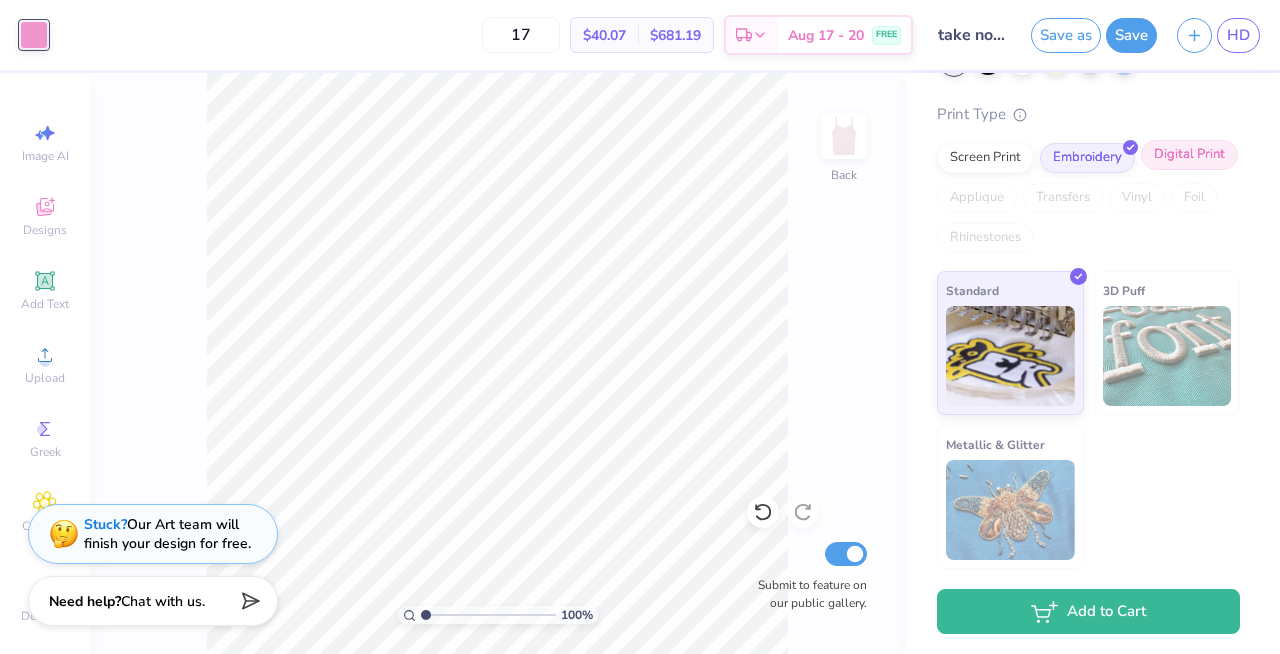 click on "Digital Print" at bounding box center (1189, 155) 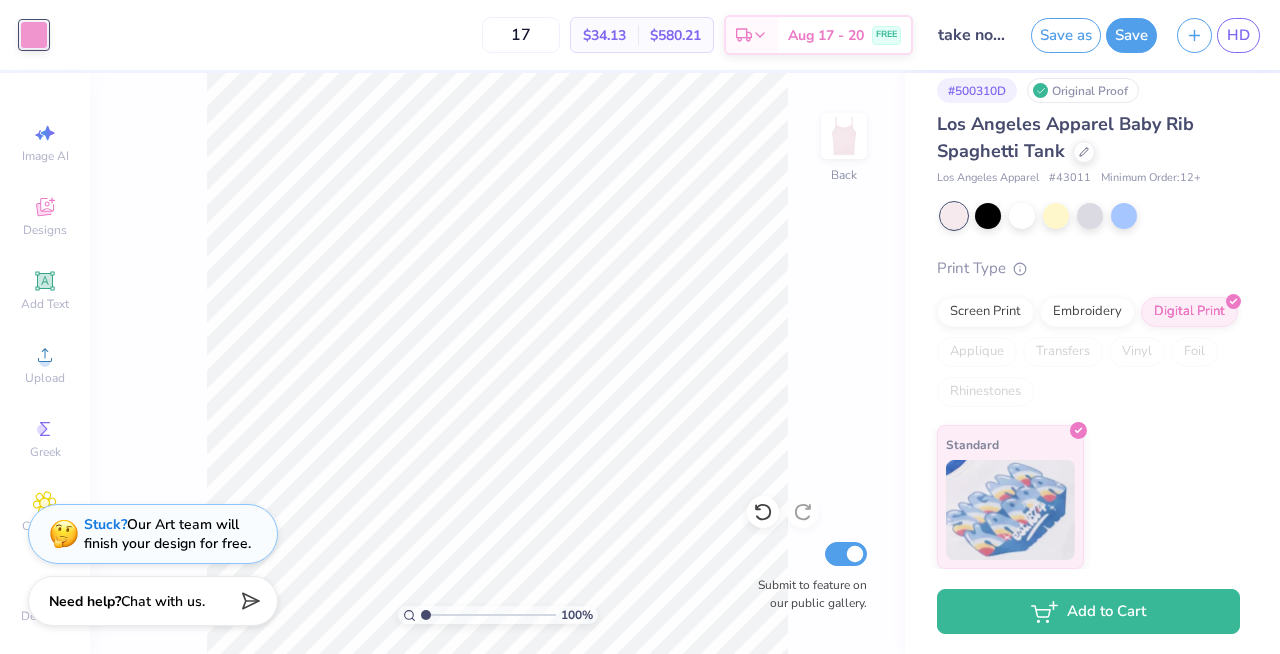 scroll, scrollTop: 19, scrollLeft: 0, axis: vertical 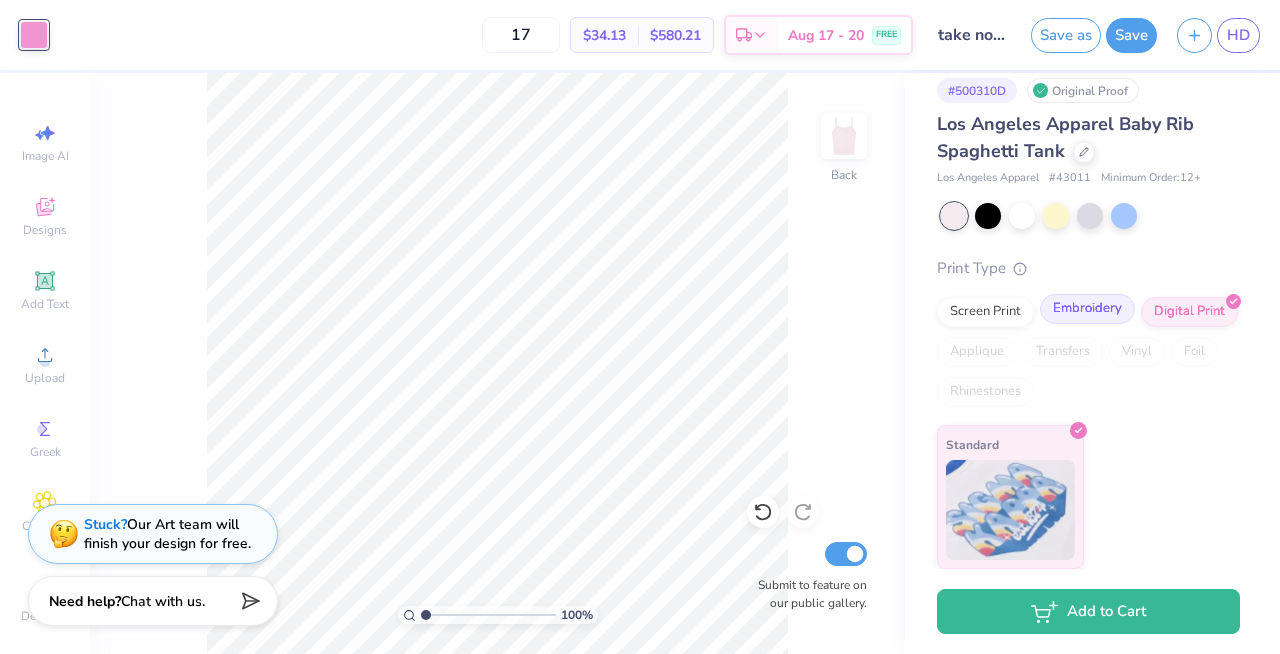 click on "Embroidery" at bounding box center (1087, 309) 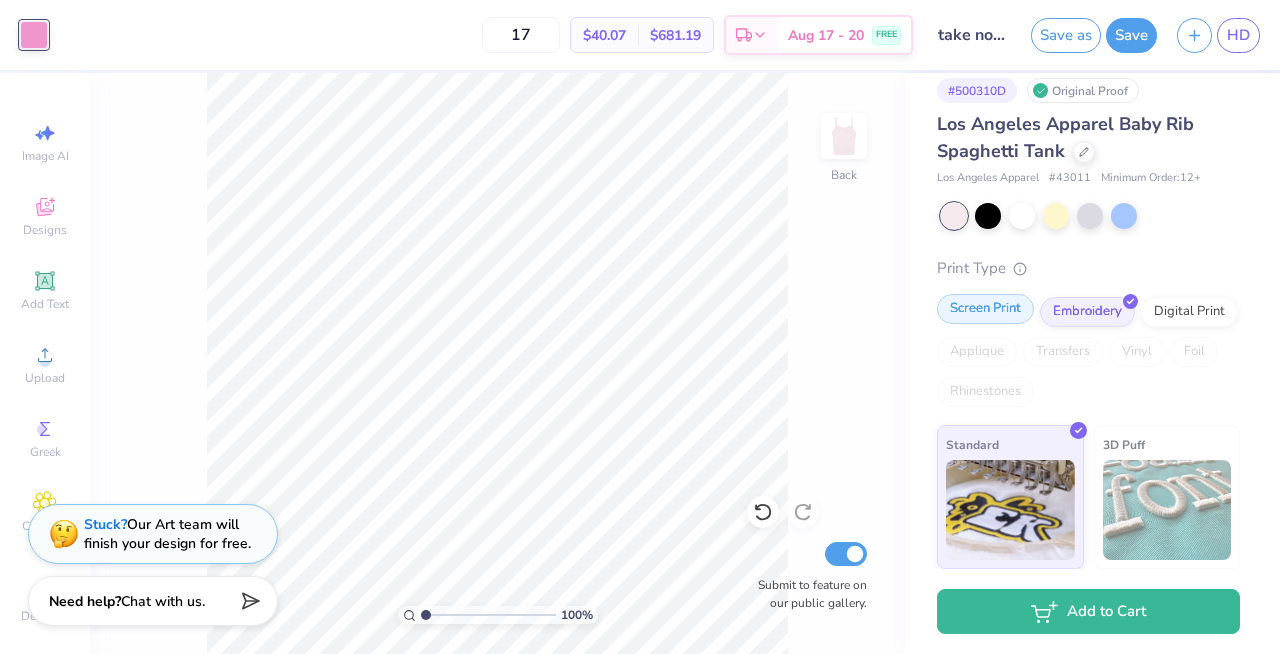 click on "Screen Print" at bounding box center (985, 309) 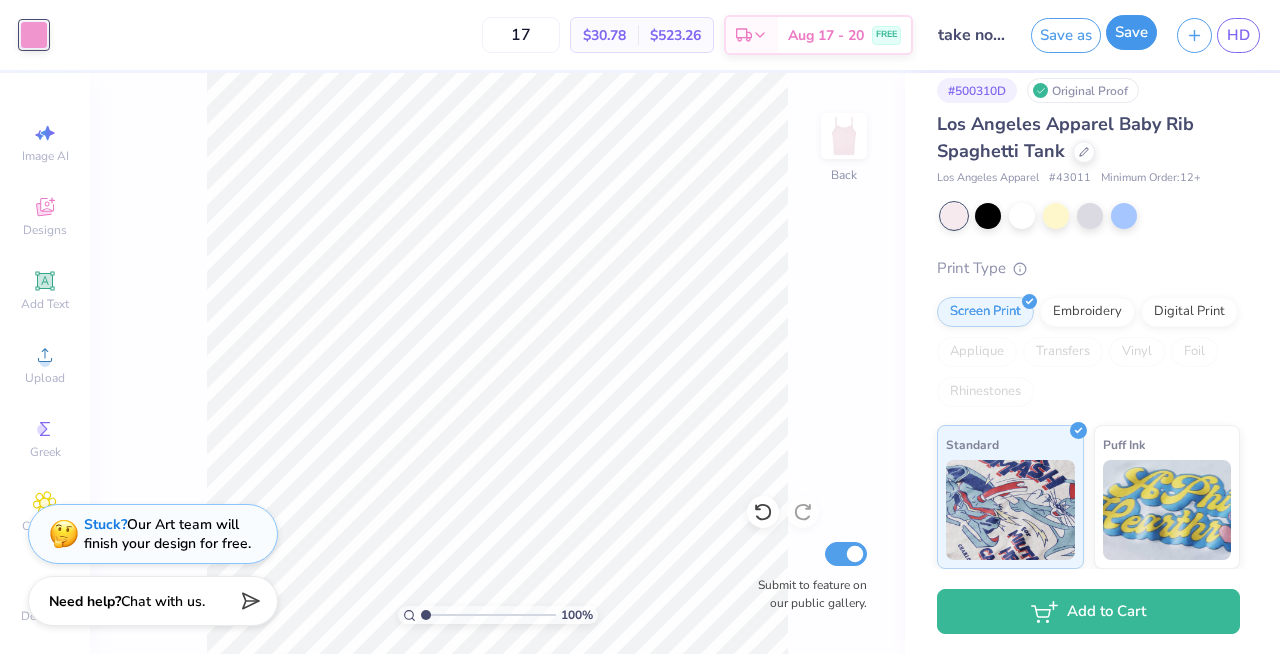 click on "Save" at bounding box center (1131, 32) 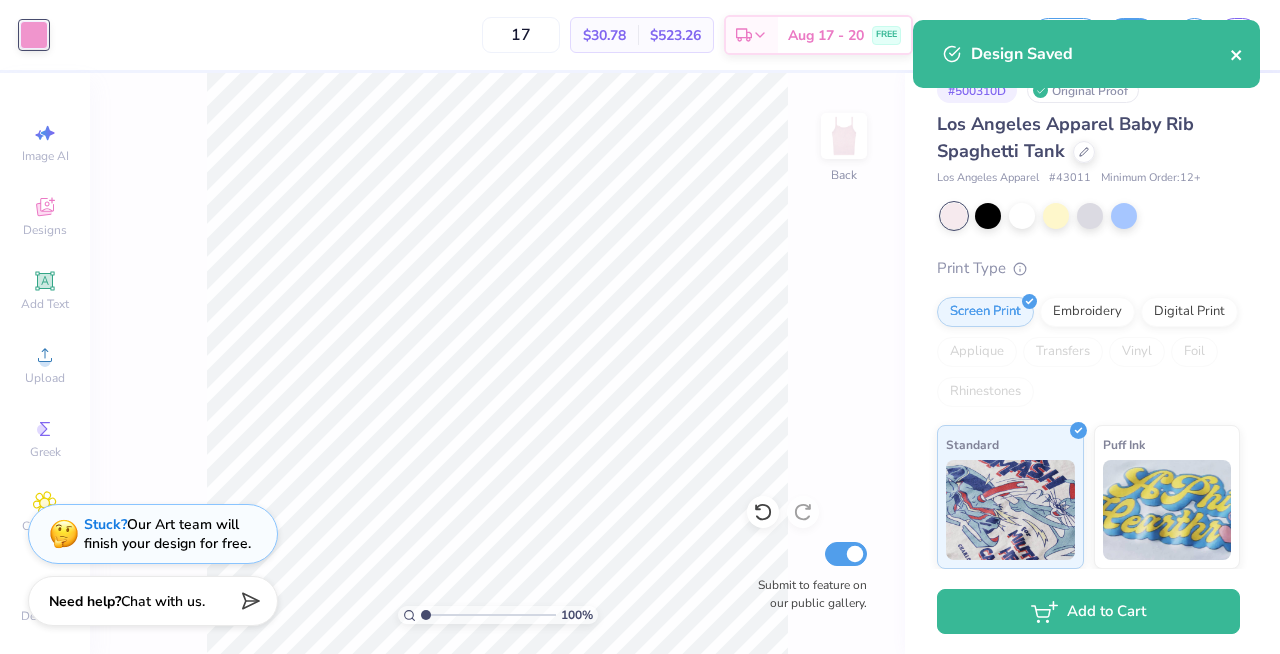 click 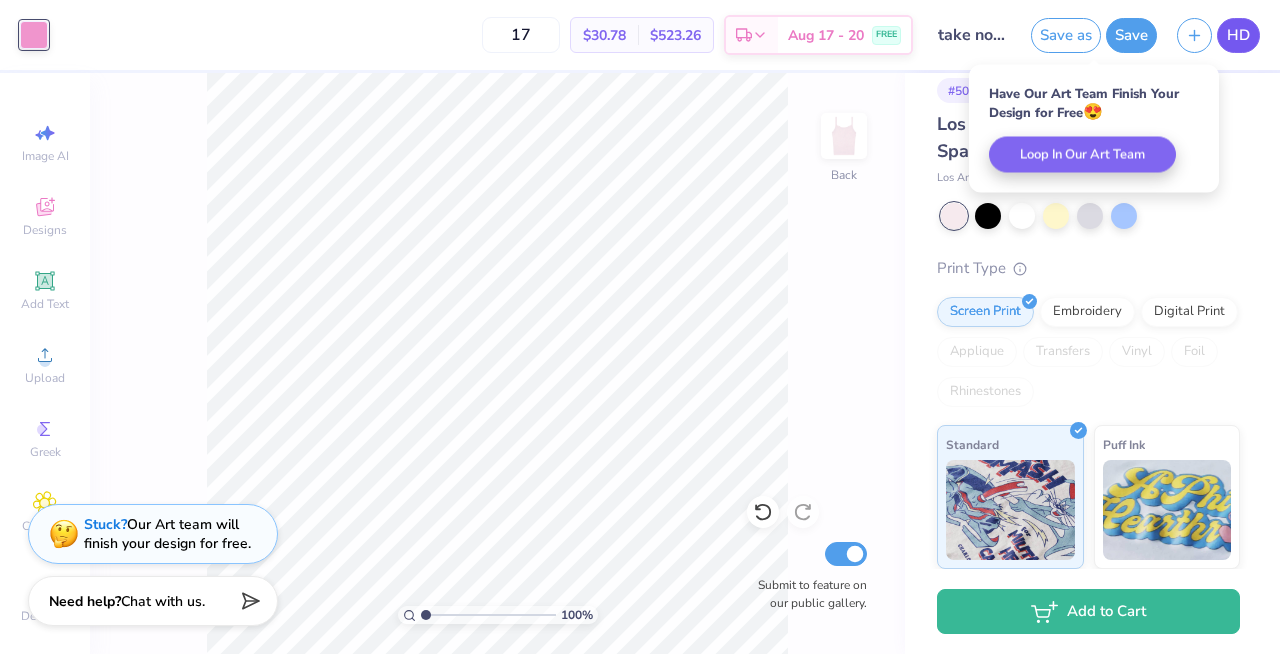 click on "HD" at bounding box center (1238, 35) 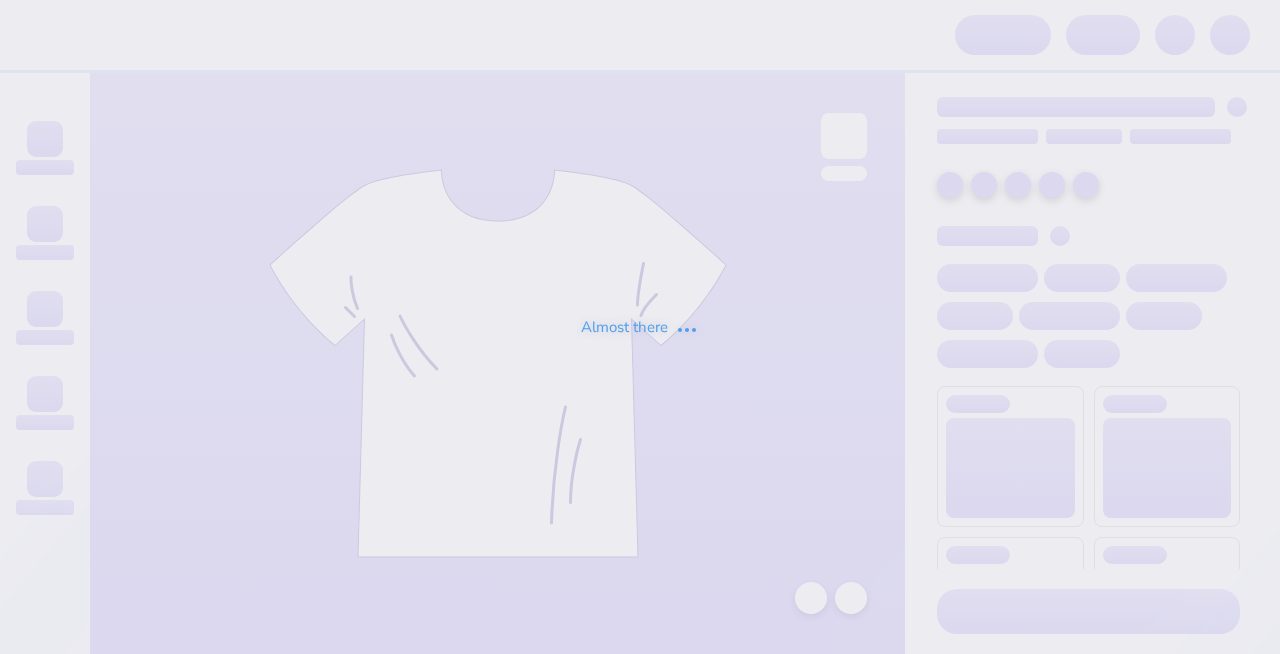 scroll, scrollTop: 0, scrollLeft: 0, axis: both 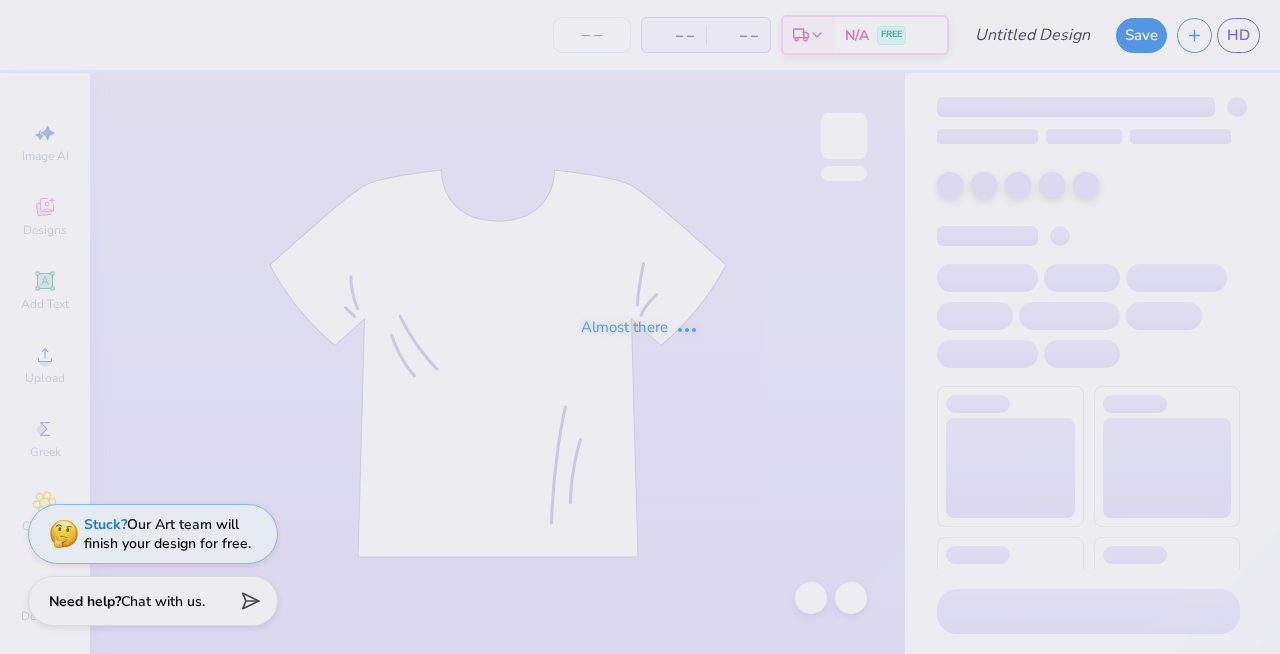 type on "take note fall tees" 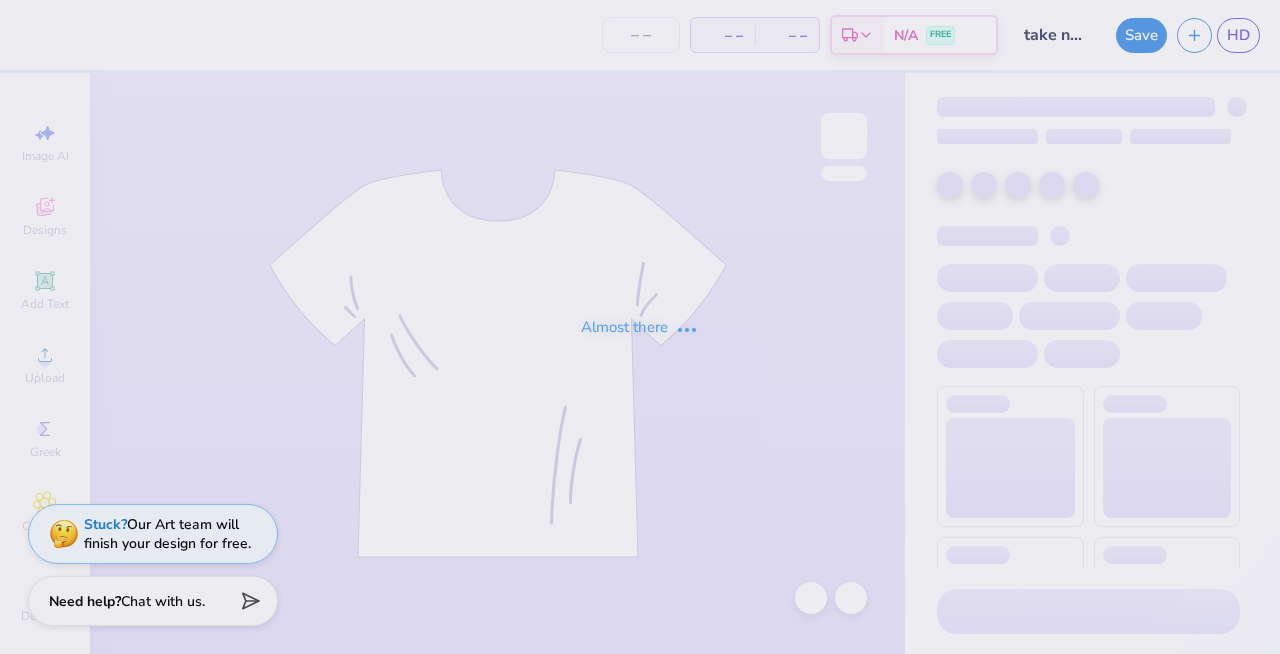 type on "20" 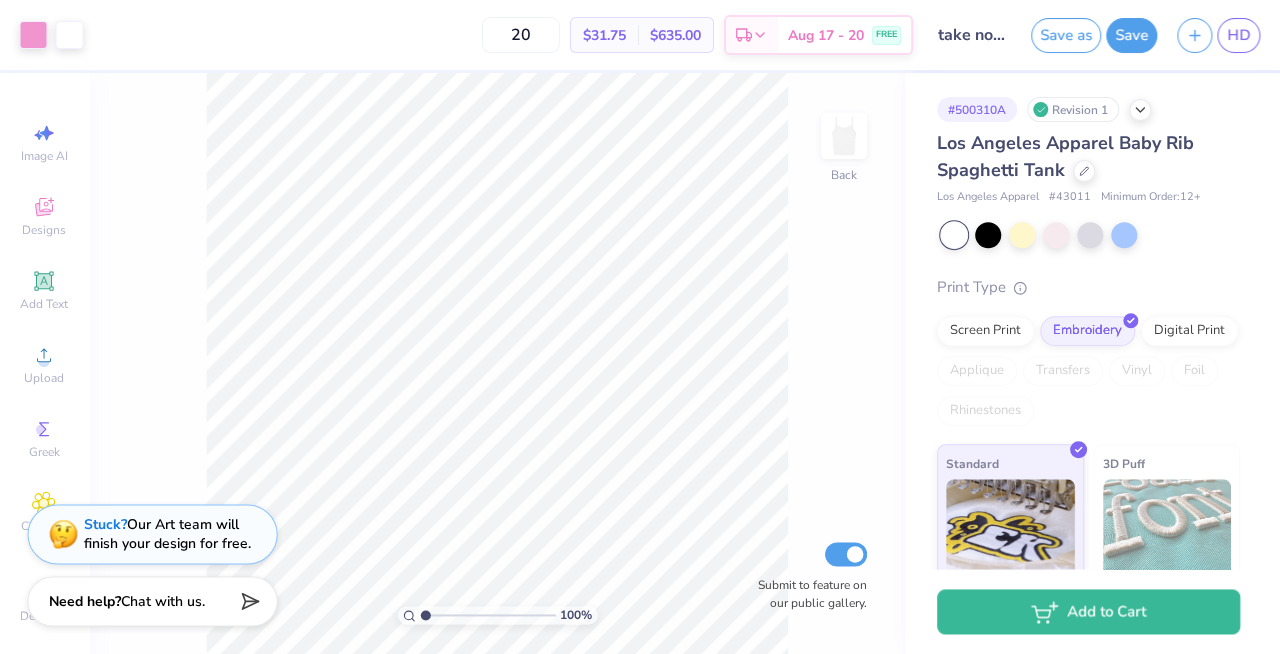 scroll, scrollTop: 0, scrollLeft: 0, axis: both 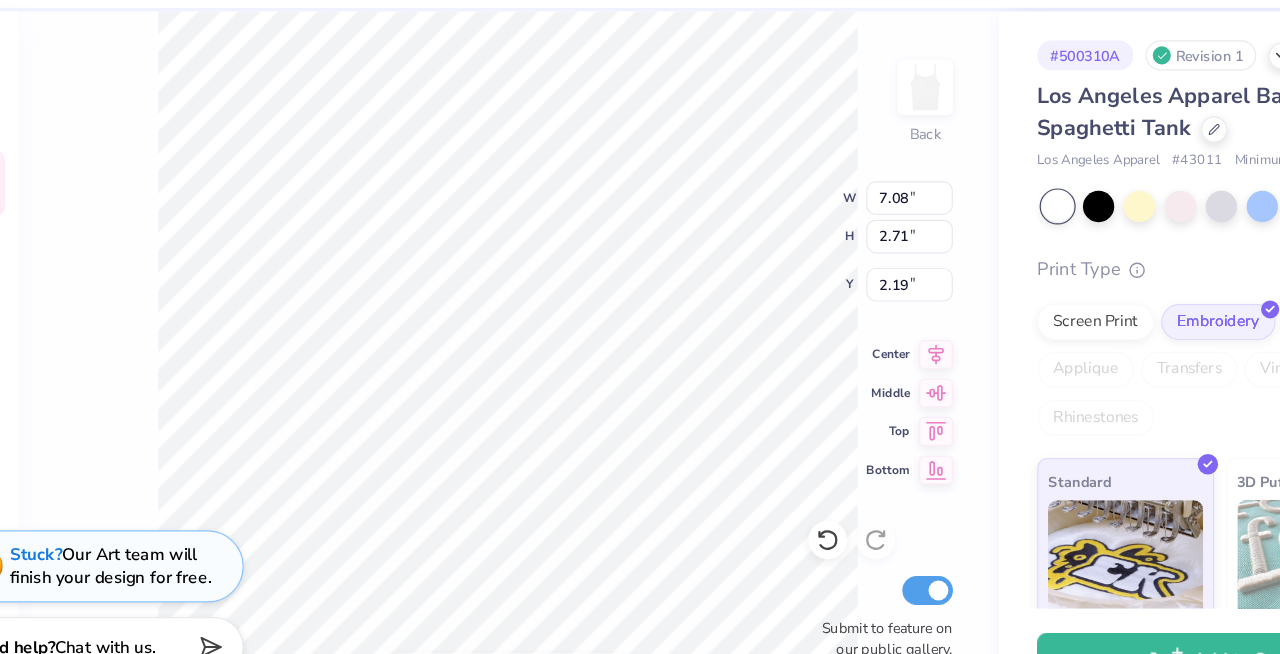 type on "7.08" 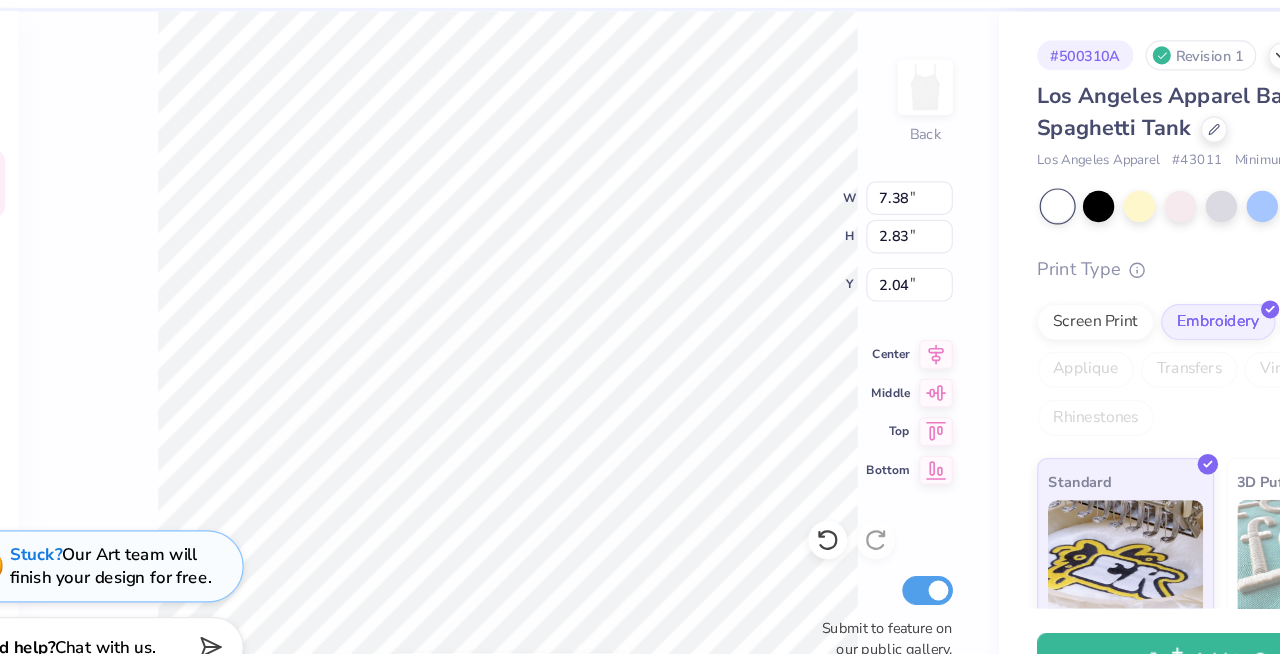 type on "2.05" 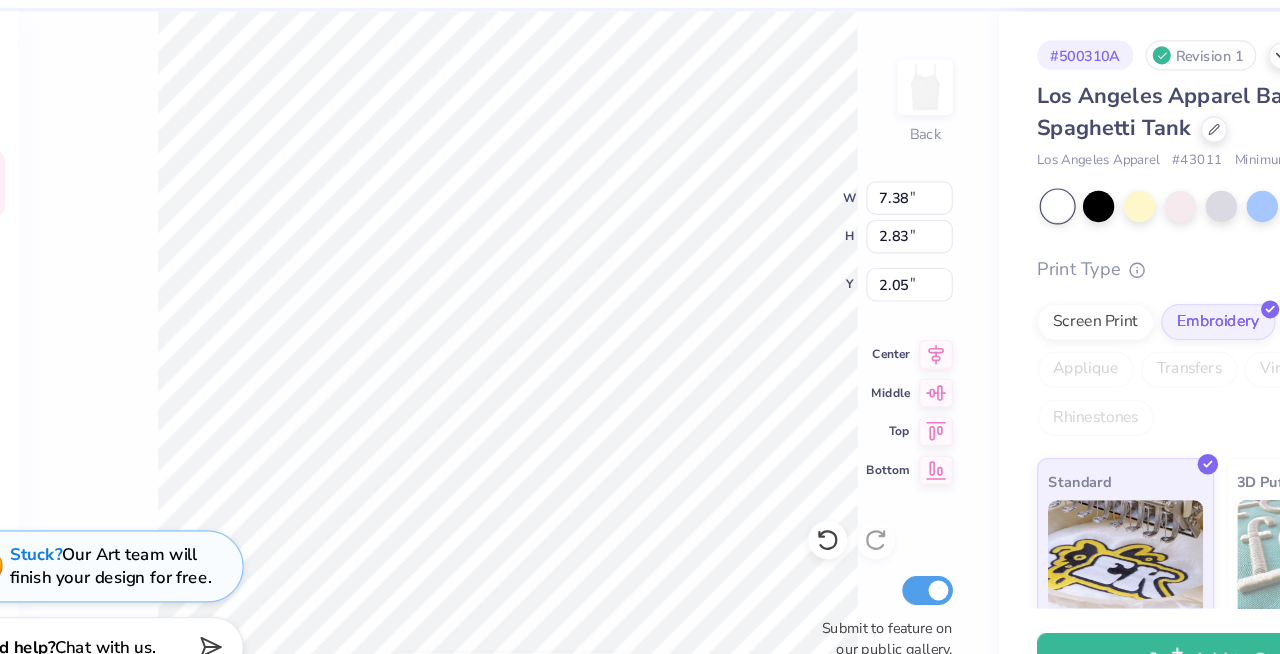 type on "8.51" 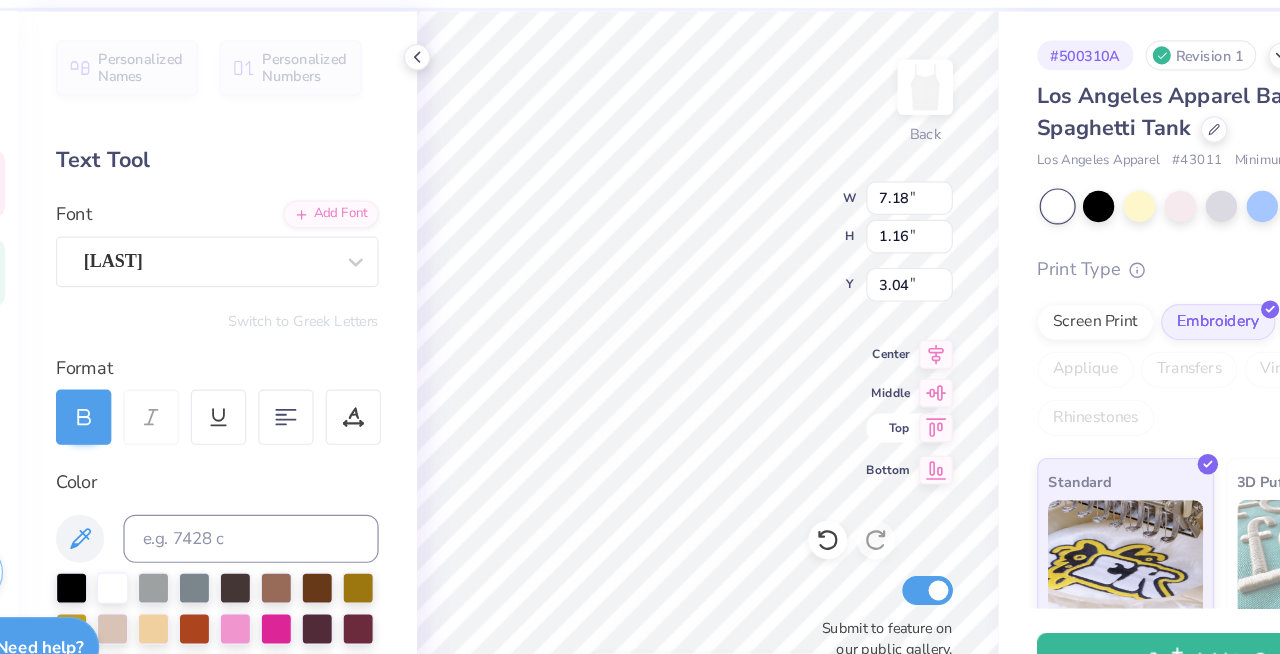 click on "Top" at bounding box center [813, 419] 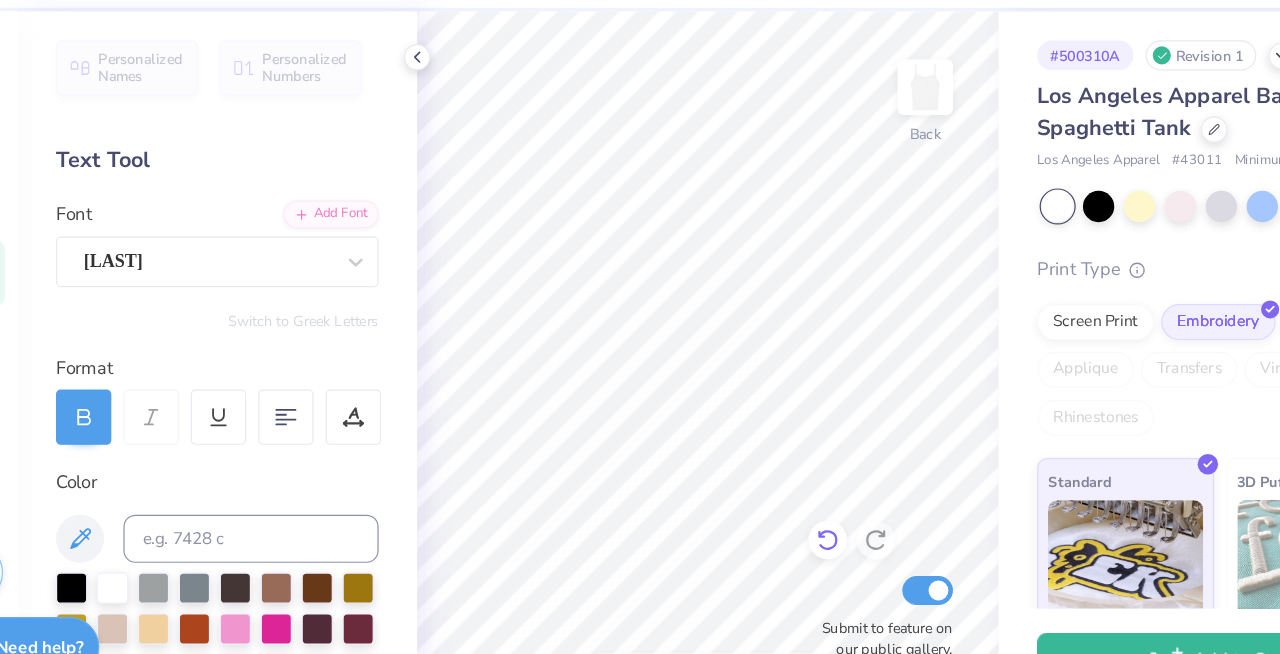 click 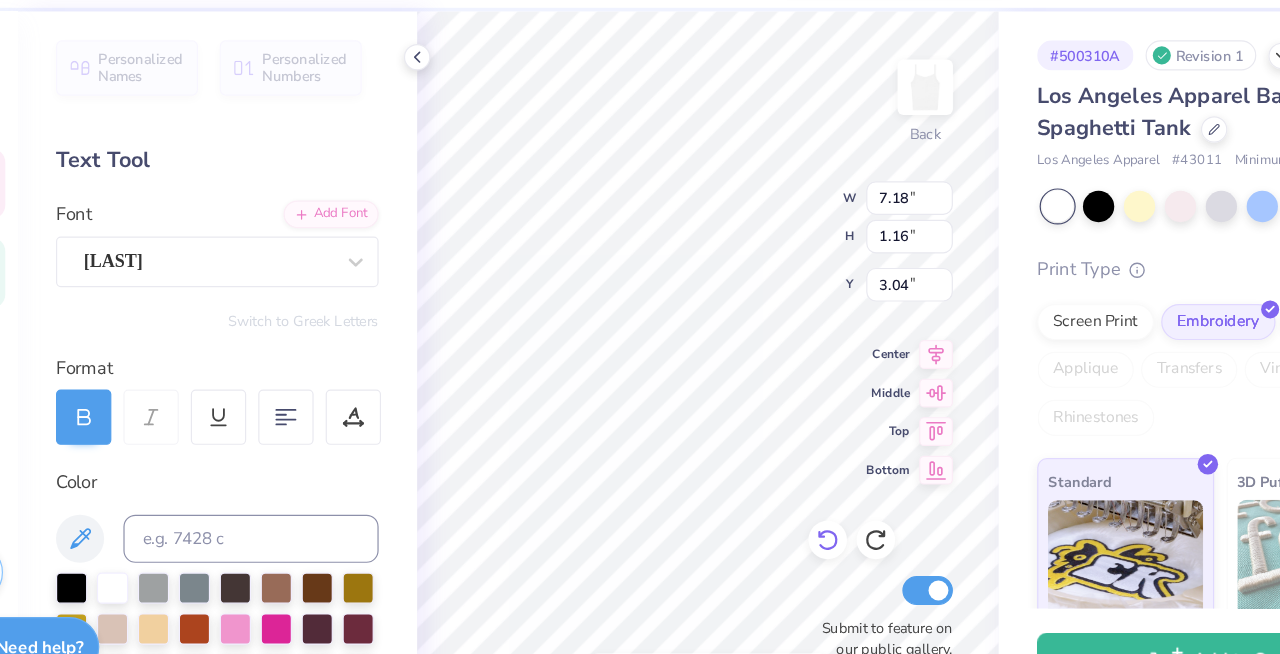 type on "3.21" 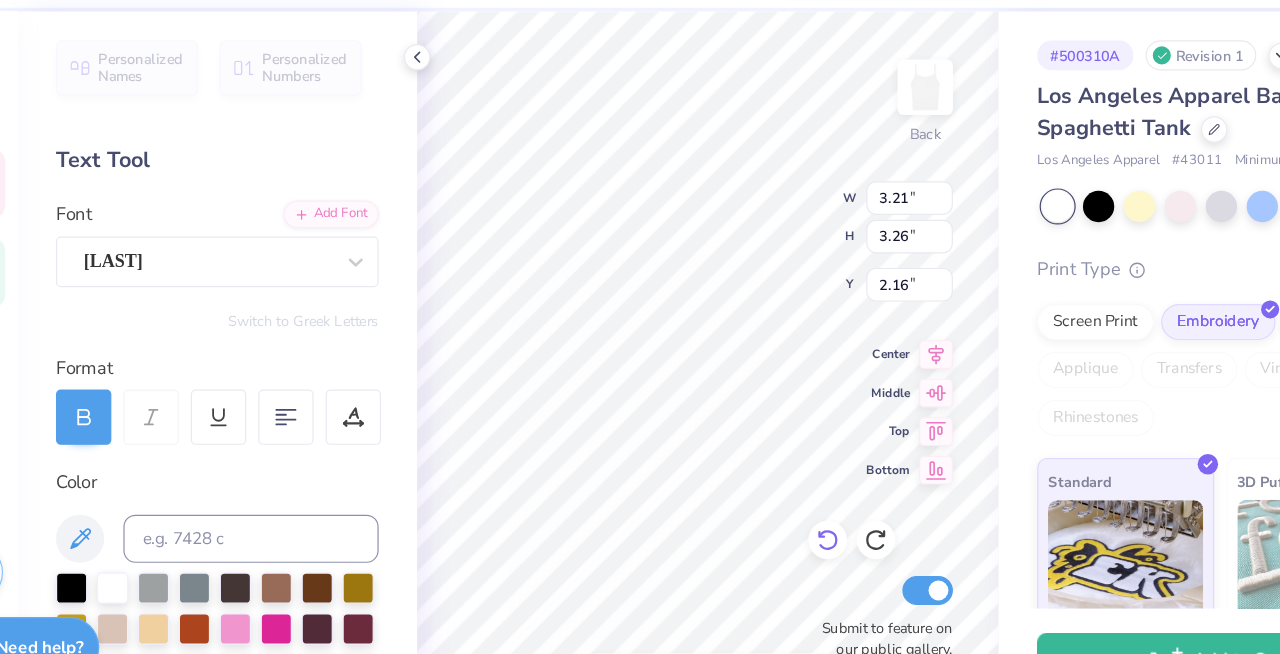 type on "2.19" 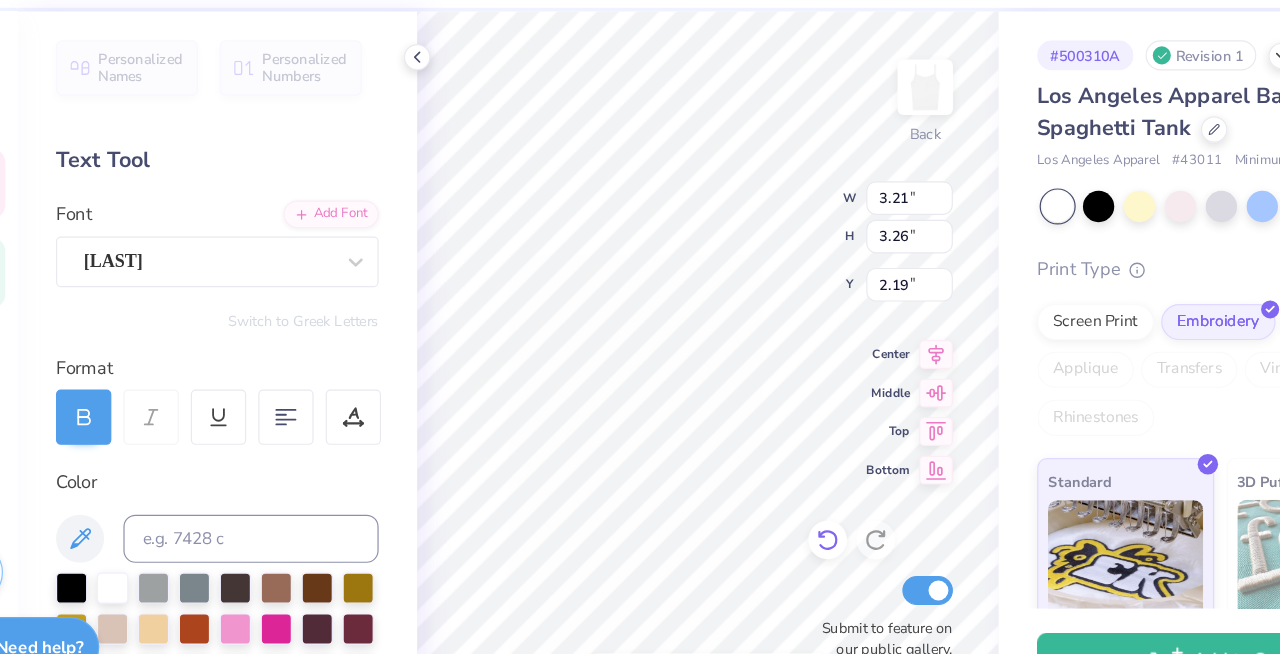 type on "3.48" 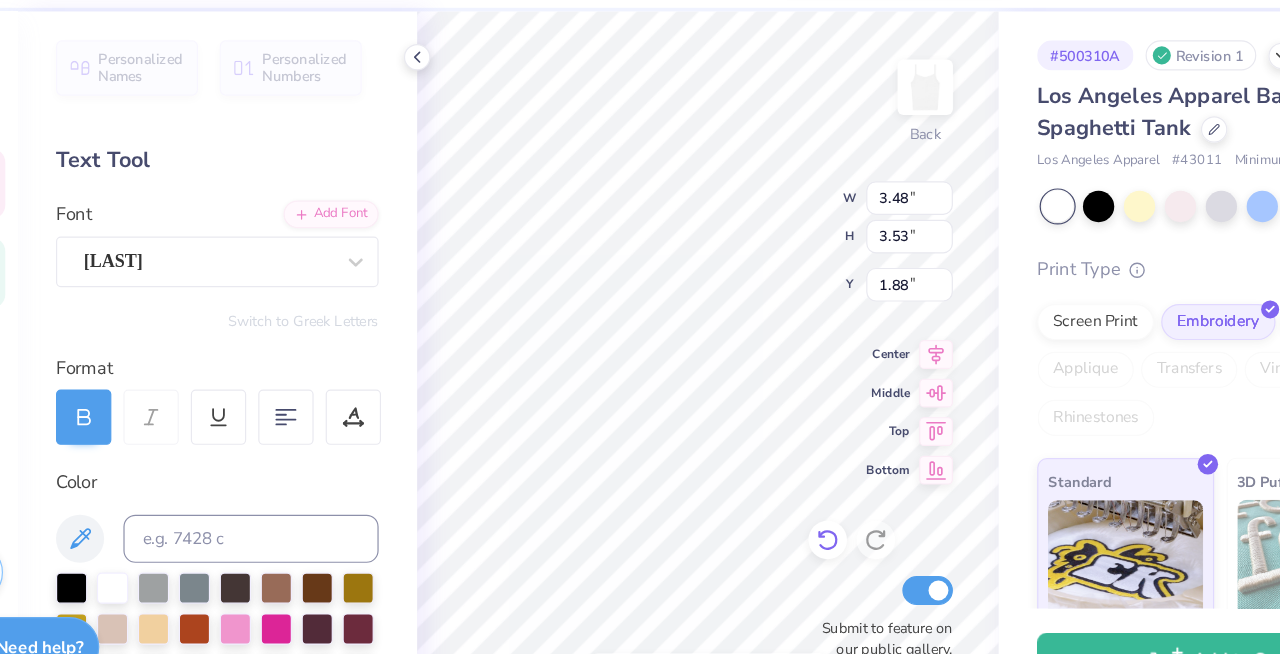 type on "3.38" 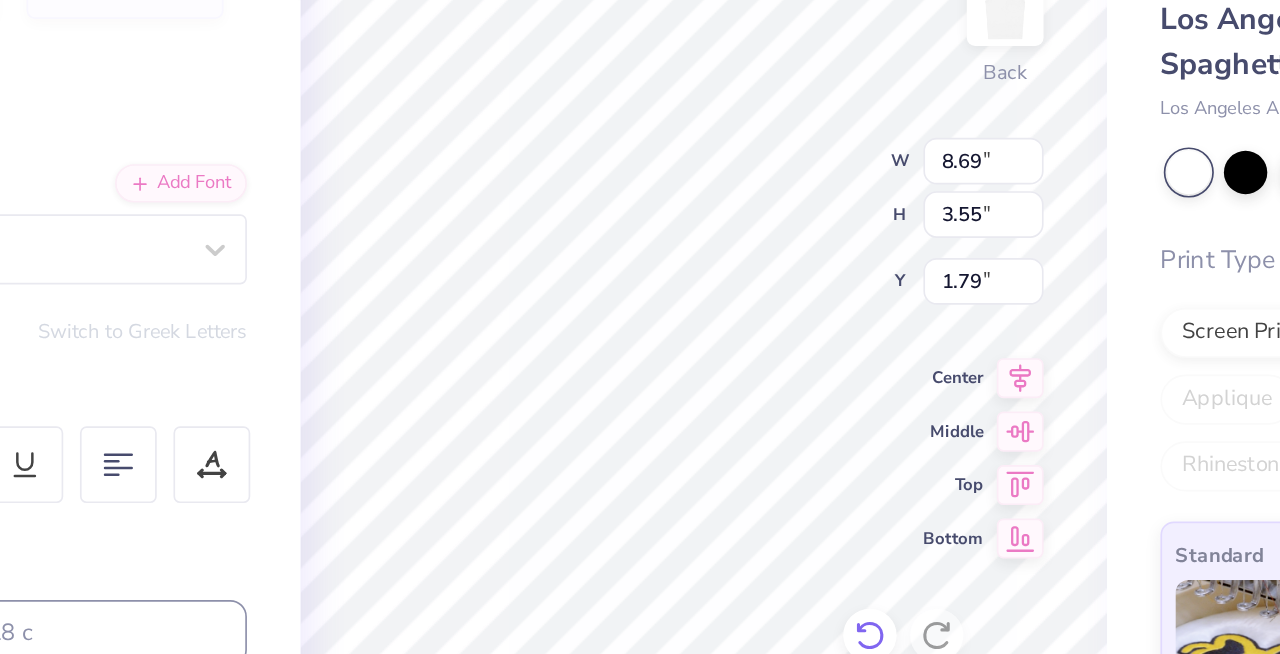 type on "1.80" 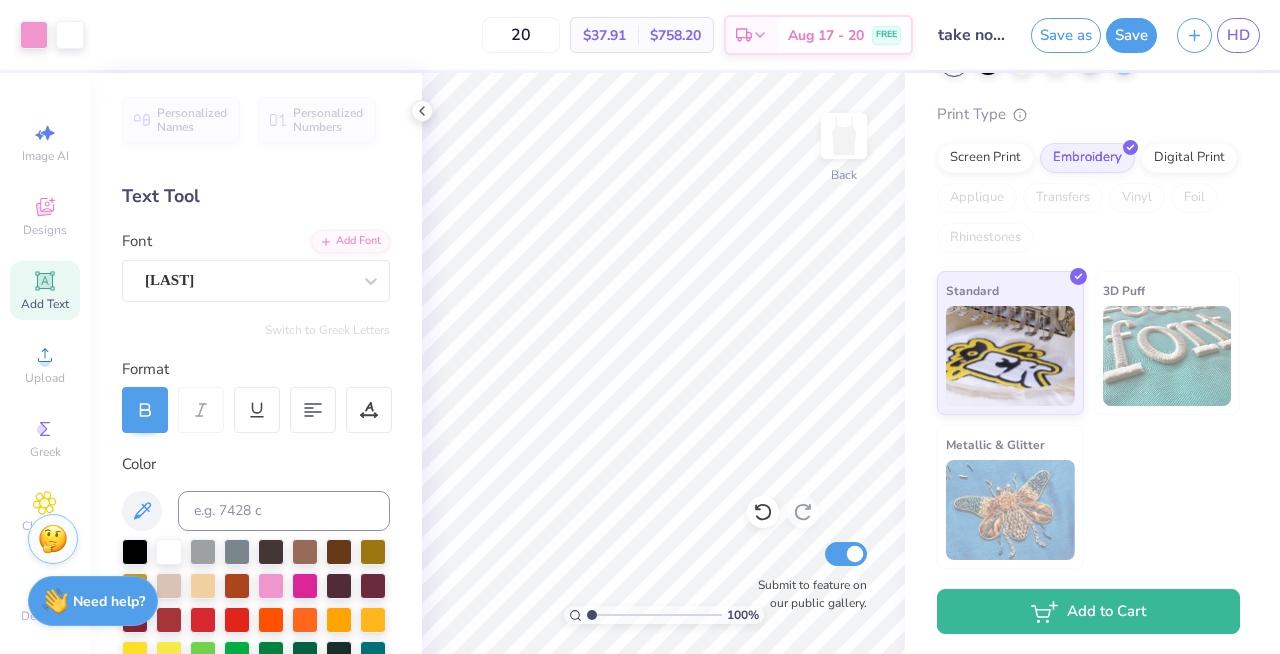 scroll, scrollTop: 0, scrollLeft: 0, axis: both 